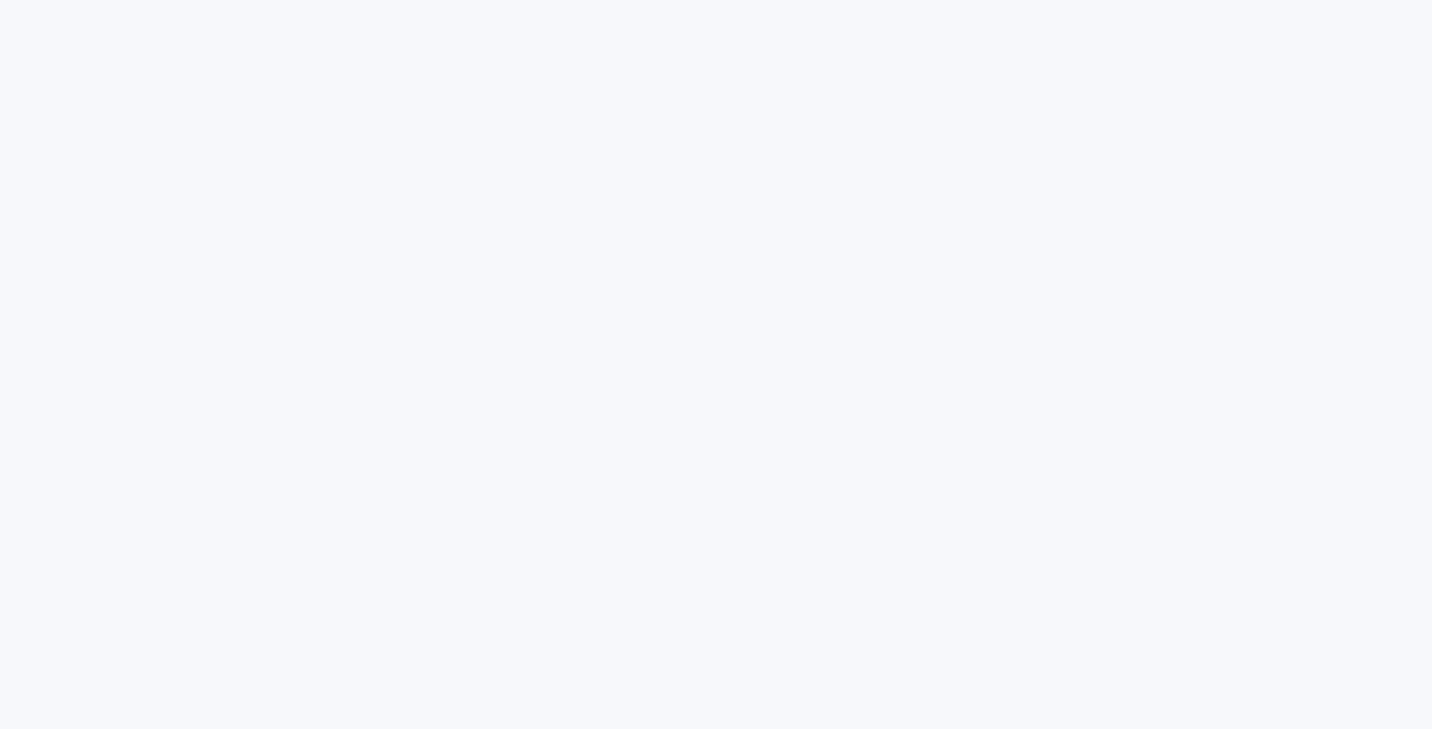 scroll, scrollTop: 0, scrollLeft: 0, axis: both 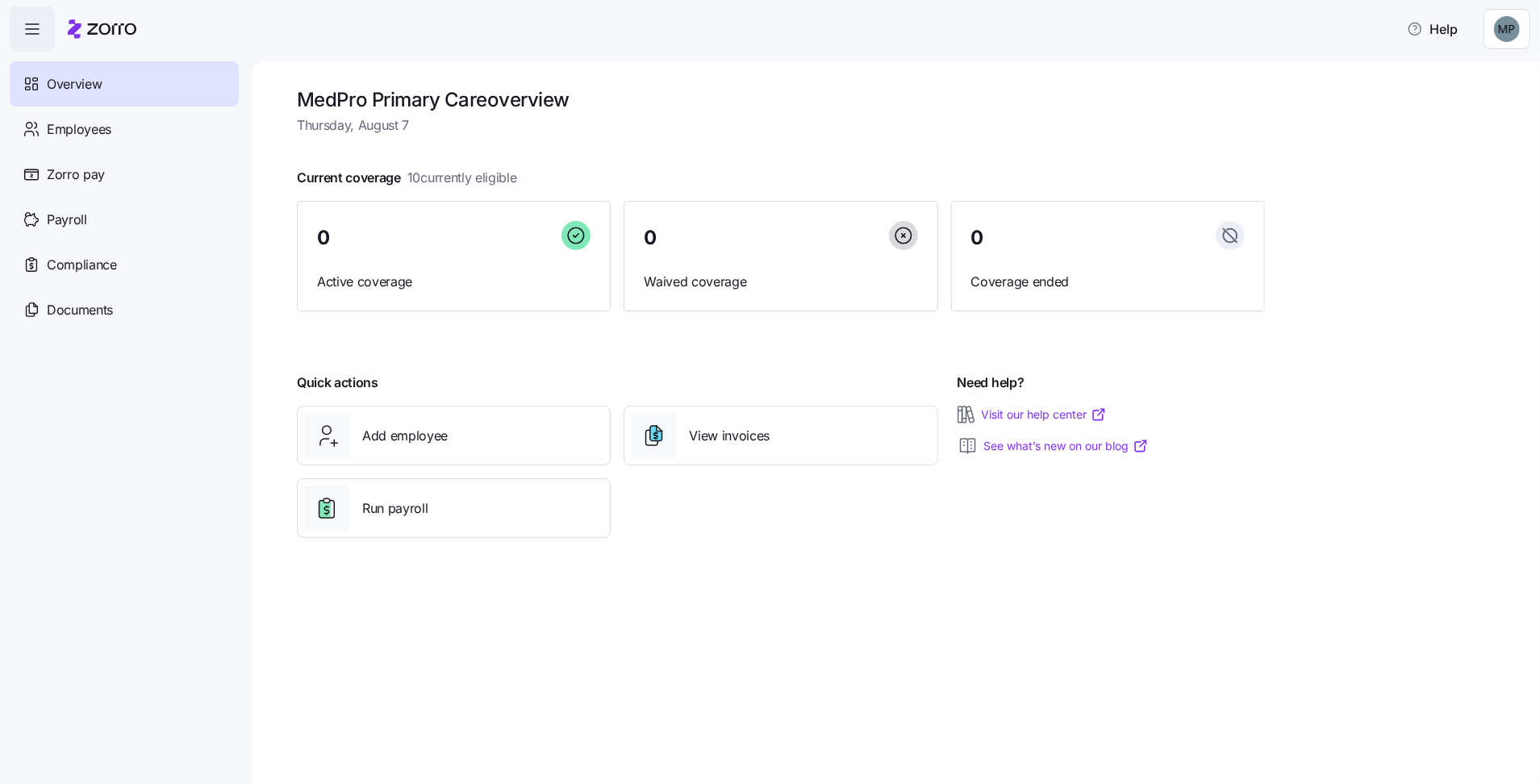 click on "MedPro Primary Care  overview" at bounding box center (781, 99) 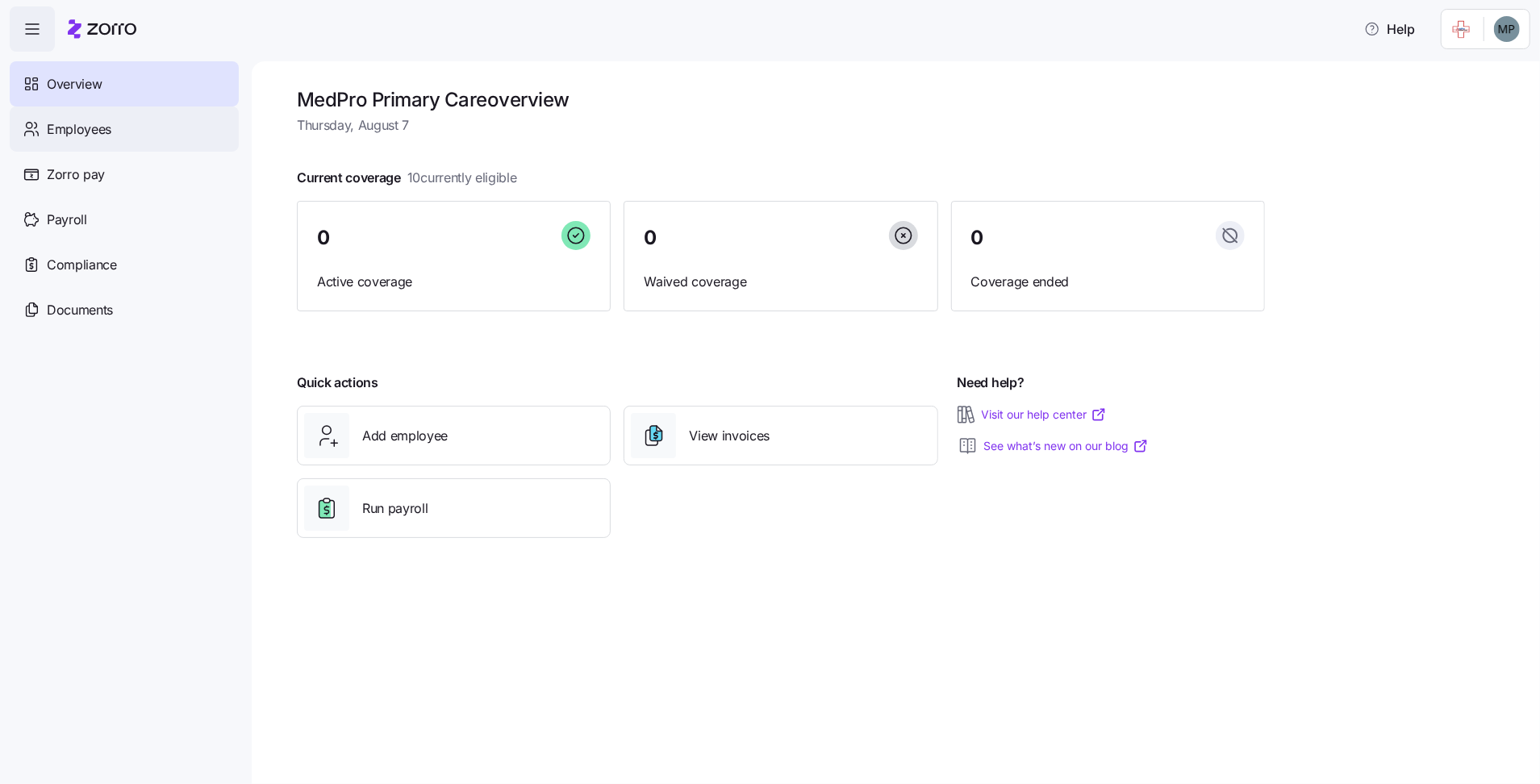 click on "Employees" at bounding box center (124, 129) 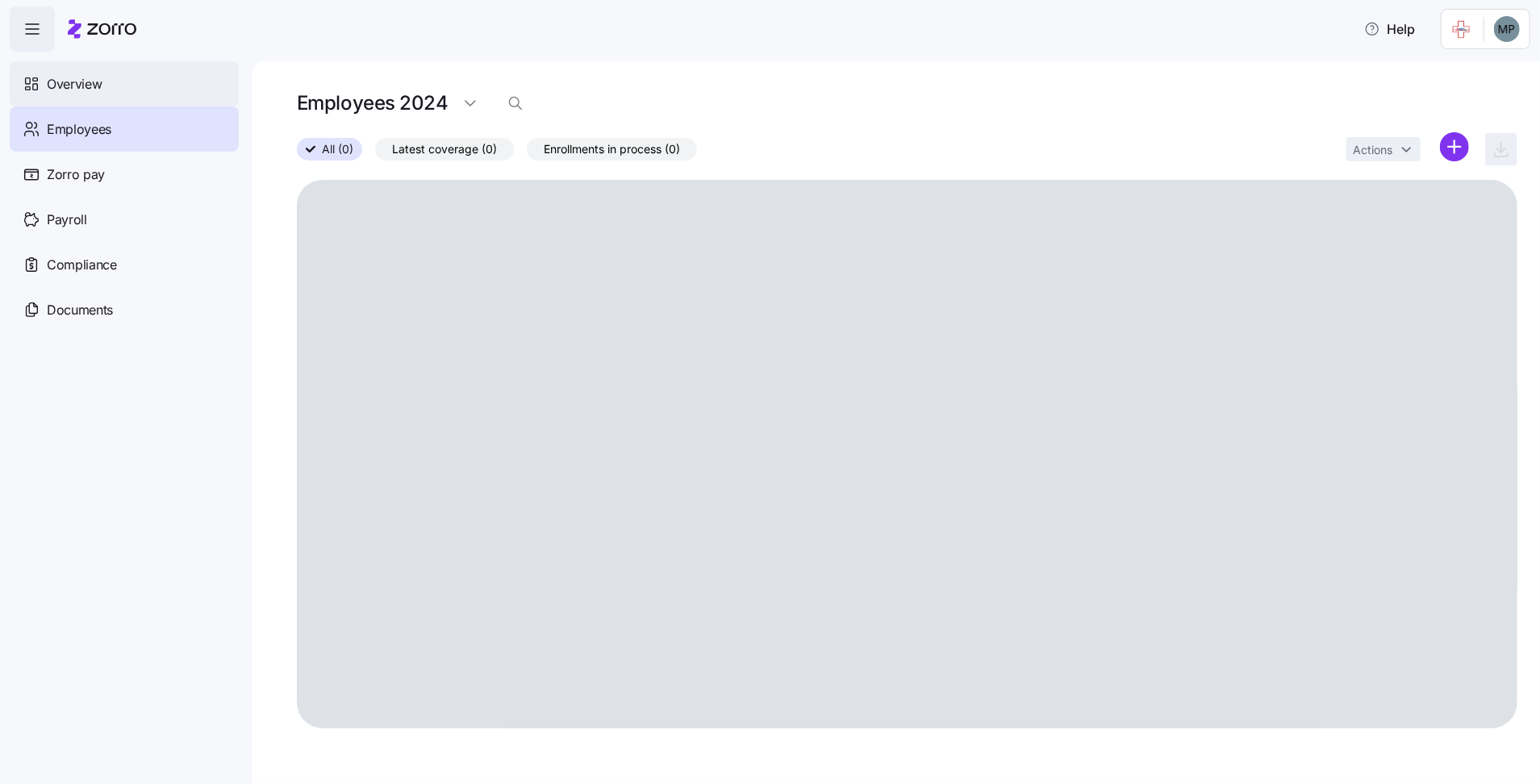 click on "Overview" at bounding box center [124, 84] 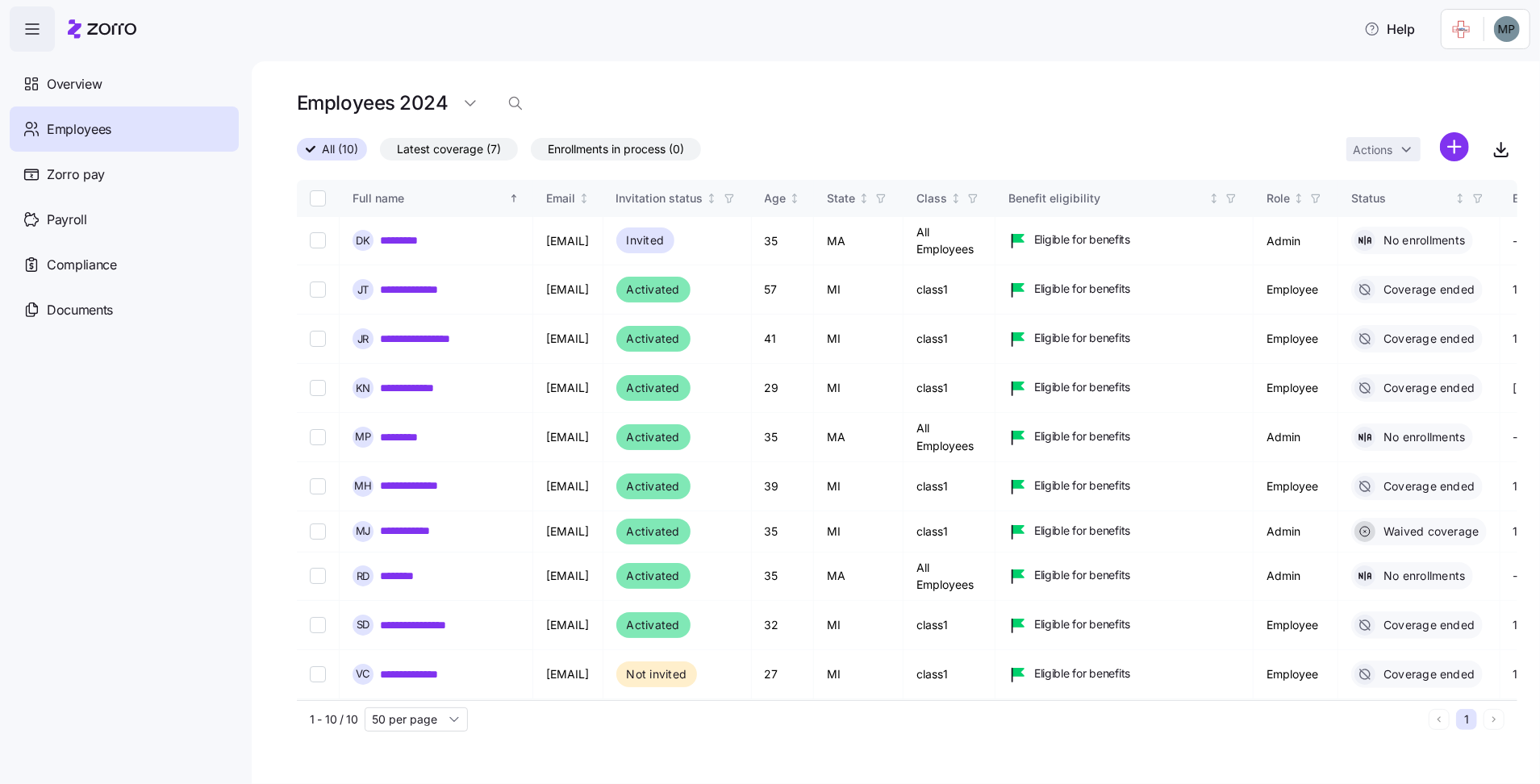 click on "**********" at bounding box center (770, 387) 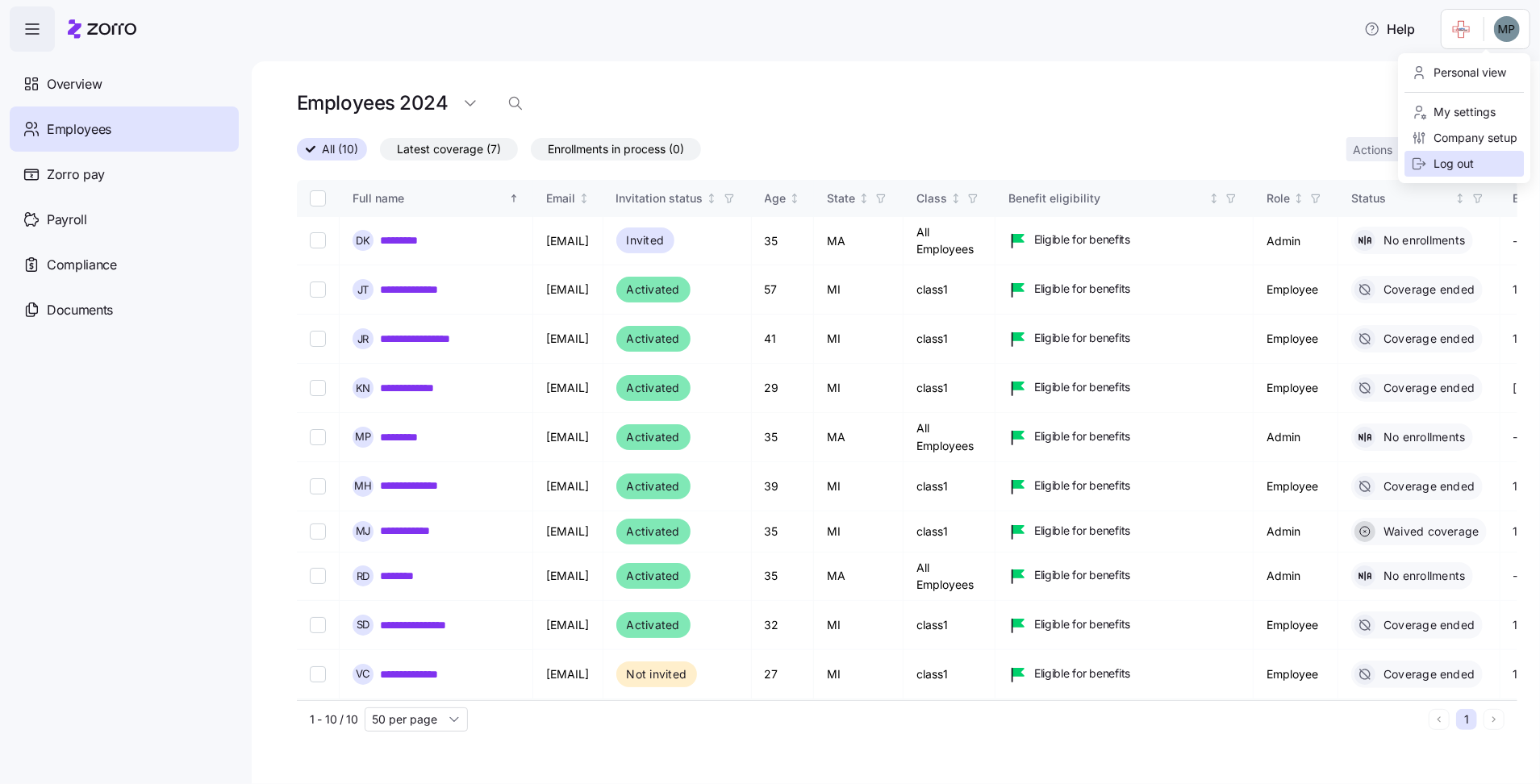 click on "Log out" at bounding box center [1464, 164] 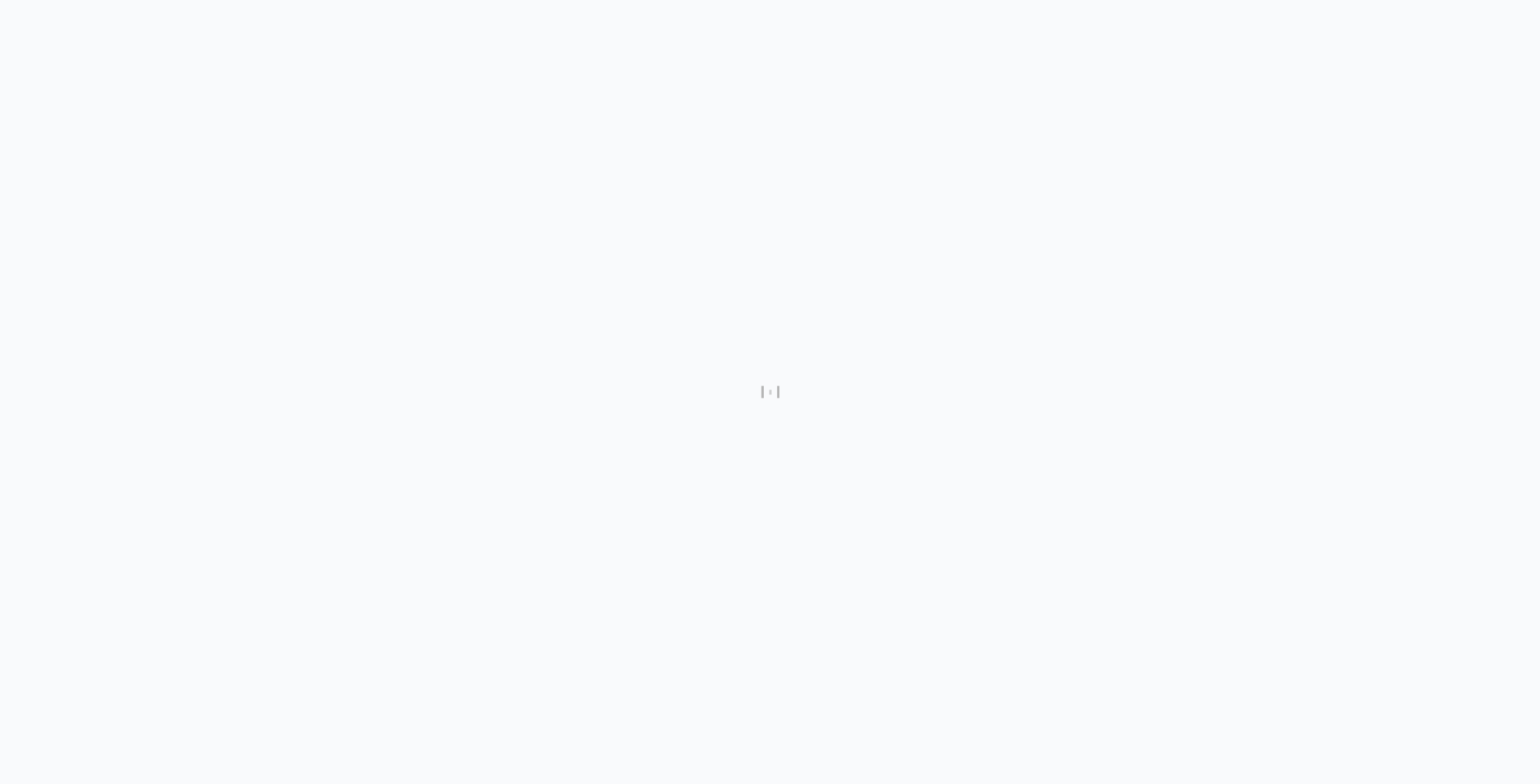 scroll, scrollTop: 0, scrollLeft: 0, axis: both 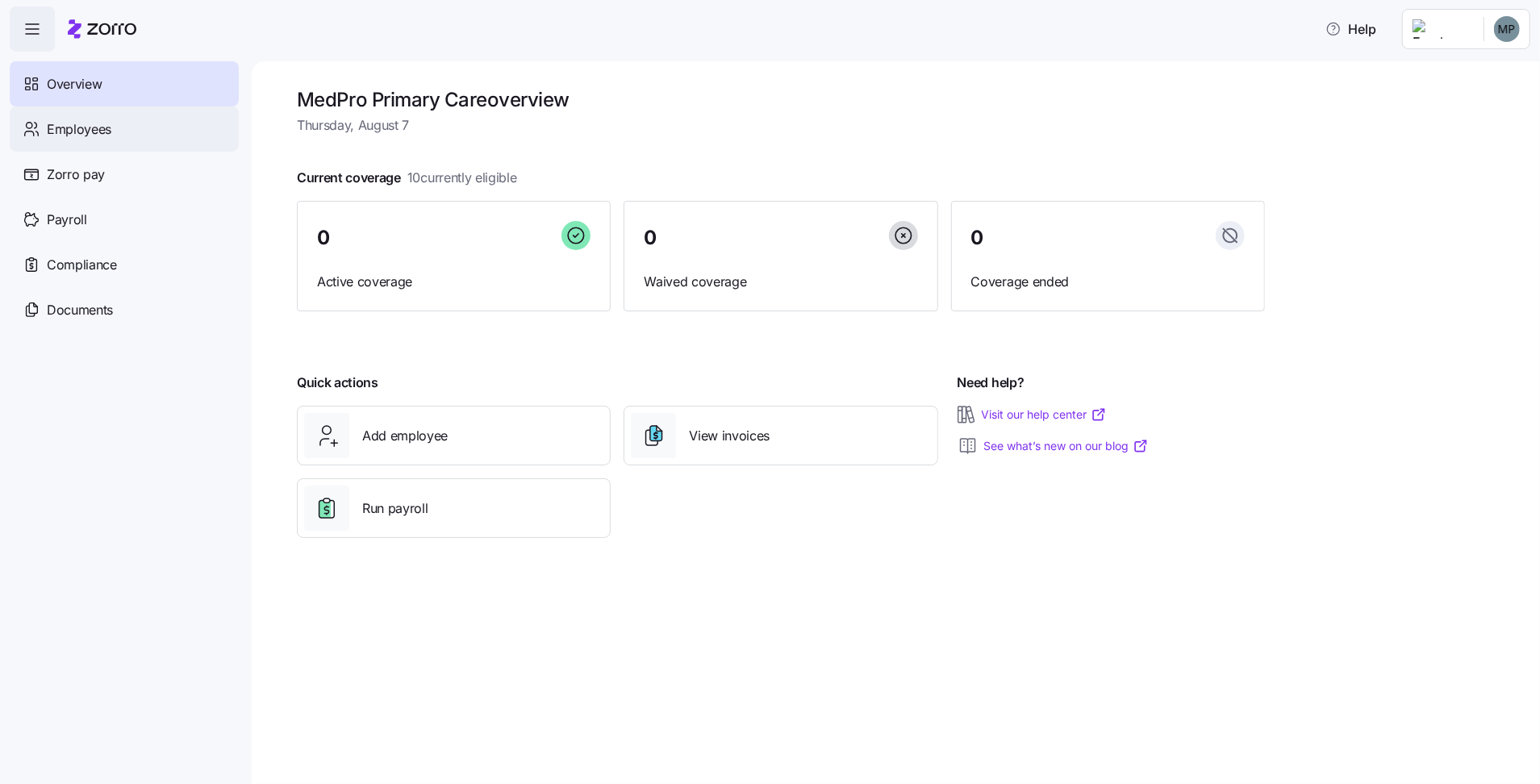 click on "Employees" at bounding box center [124, 129] 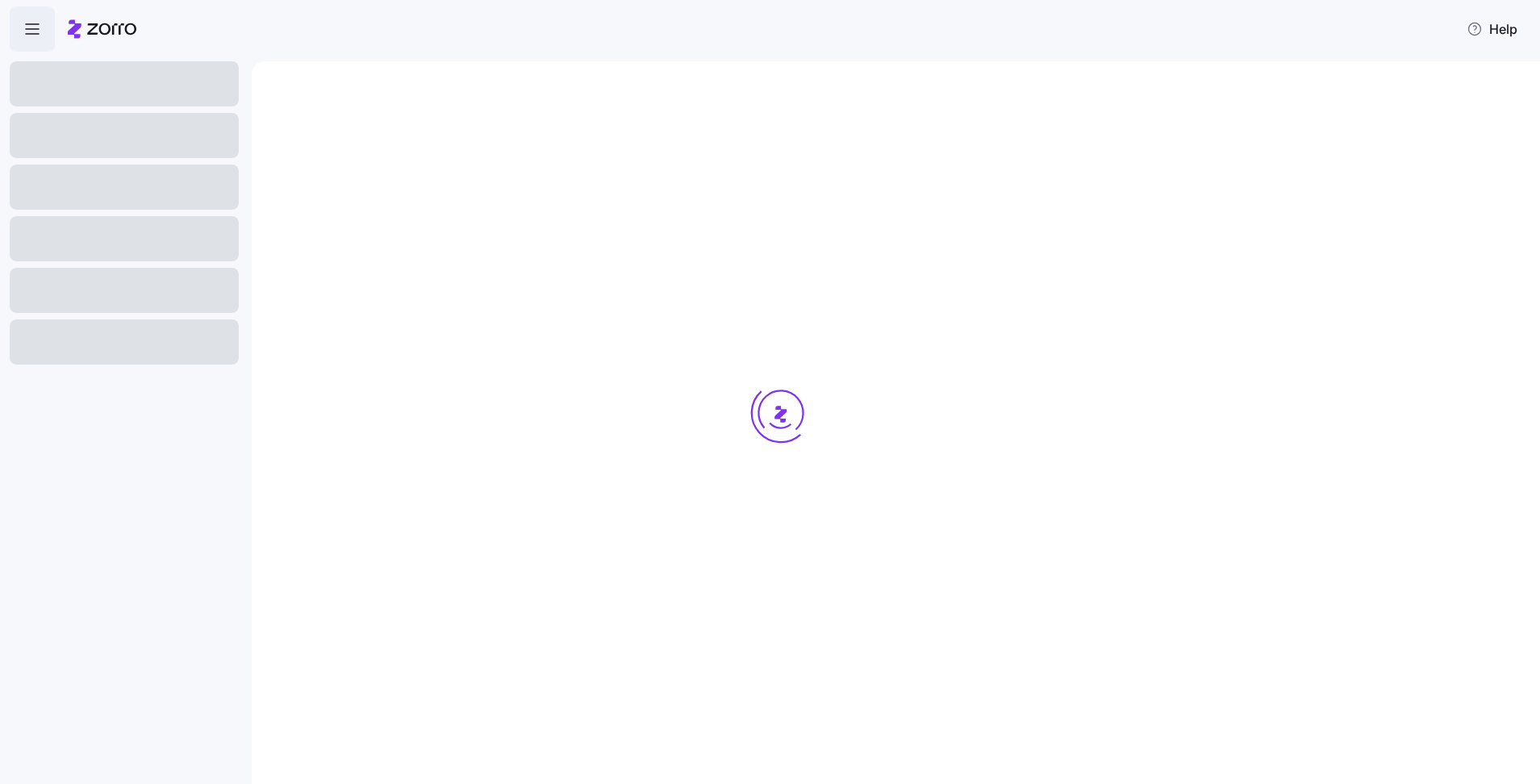 scroll, scrollTop: 0, scrollLeft: 0, axis: both 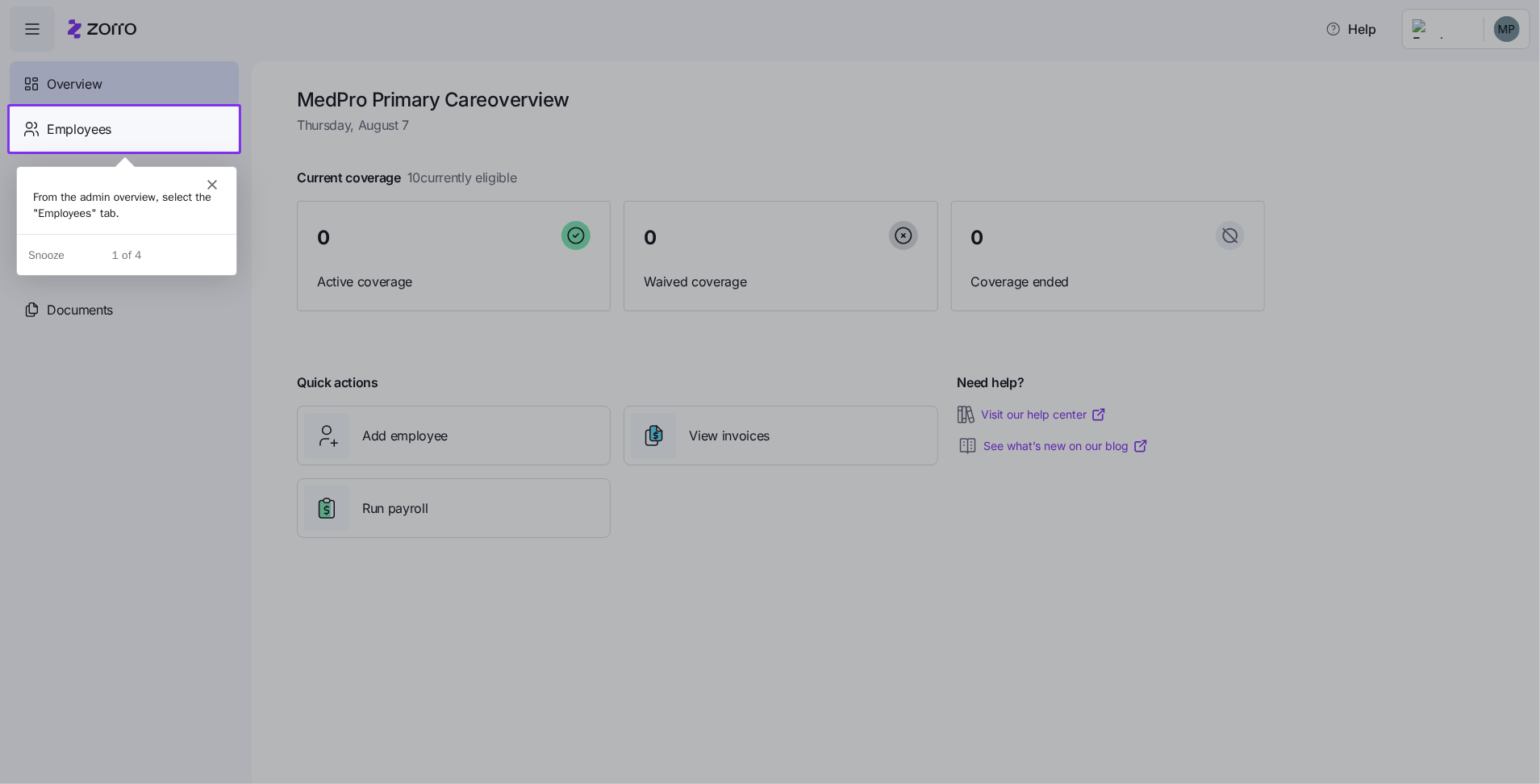 click on "From the admin overview, select the "Employees" tab." at bounding box center (126, 203) 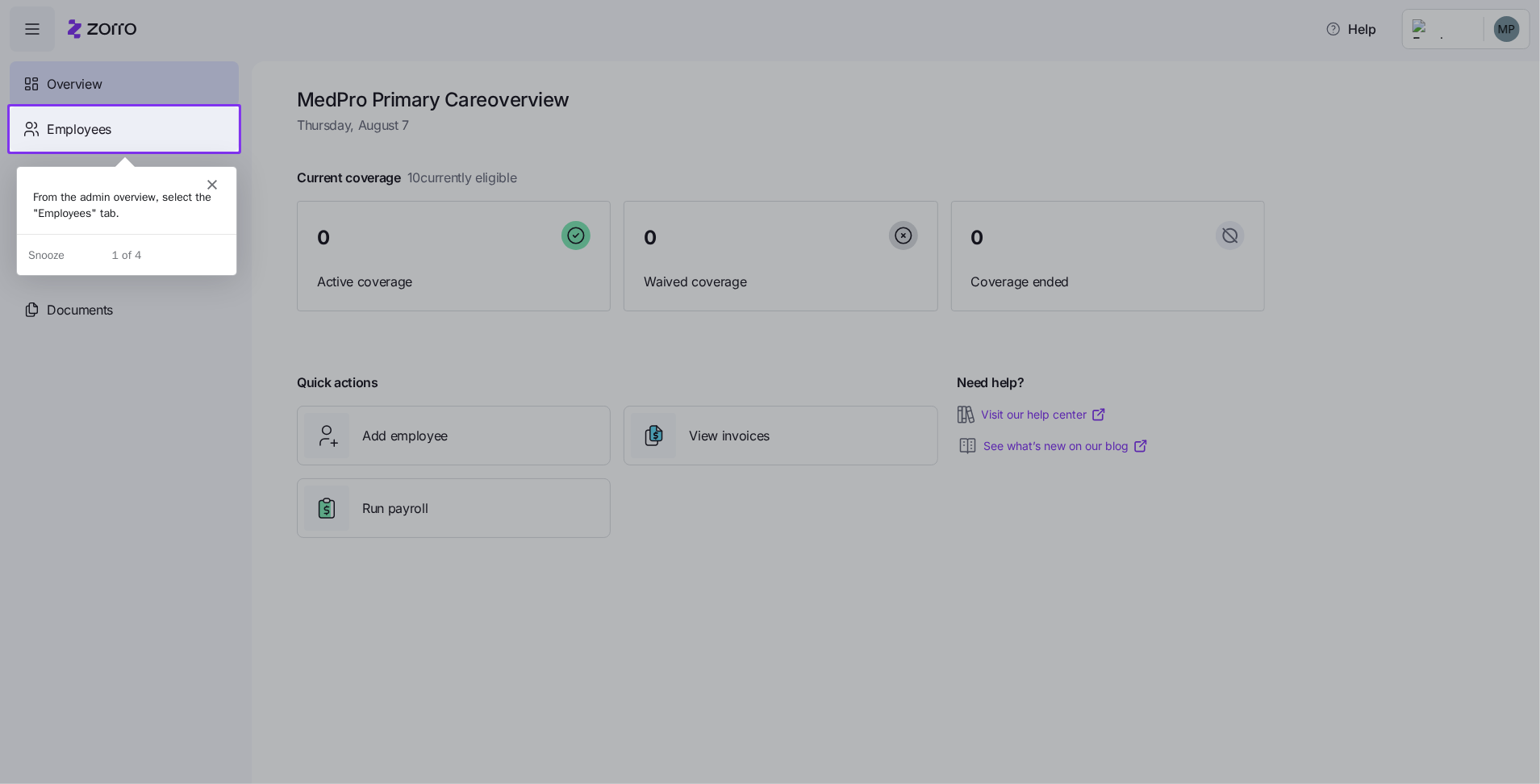 click on "Employees" at bounding box center (124, 129) 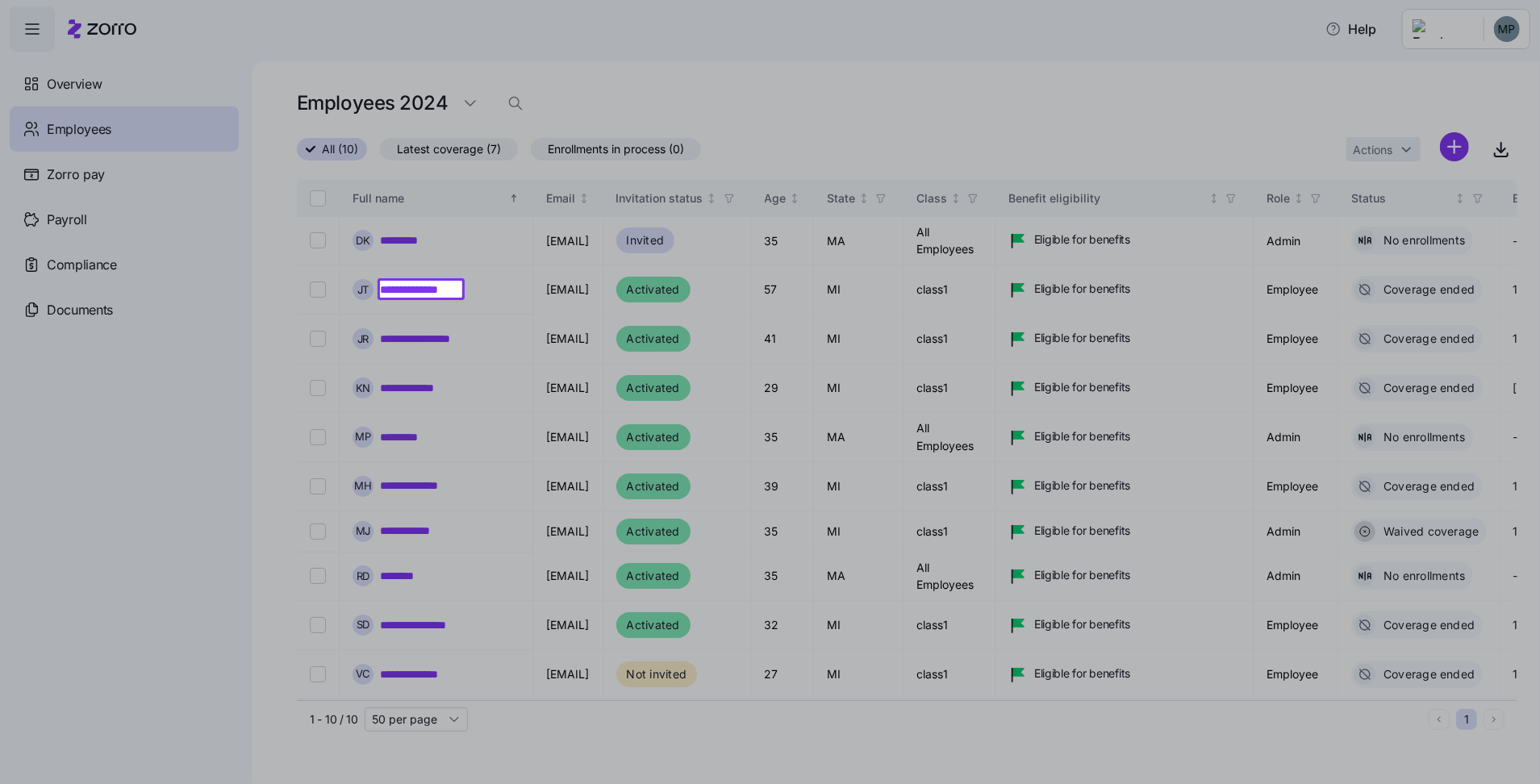 scroll, scrollTop: 0, scrollLeft: 0, axis: both 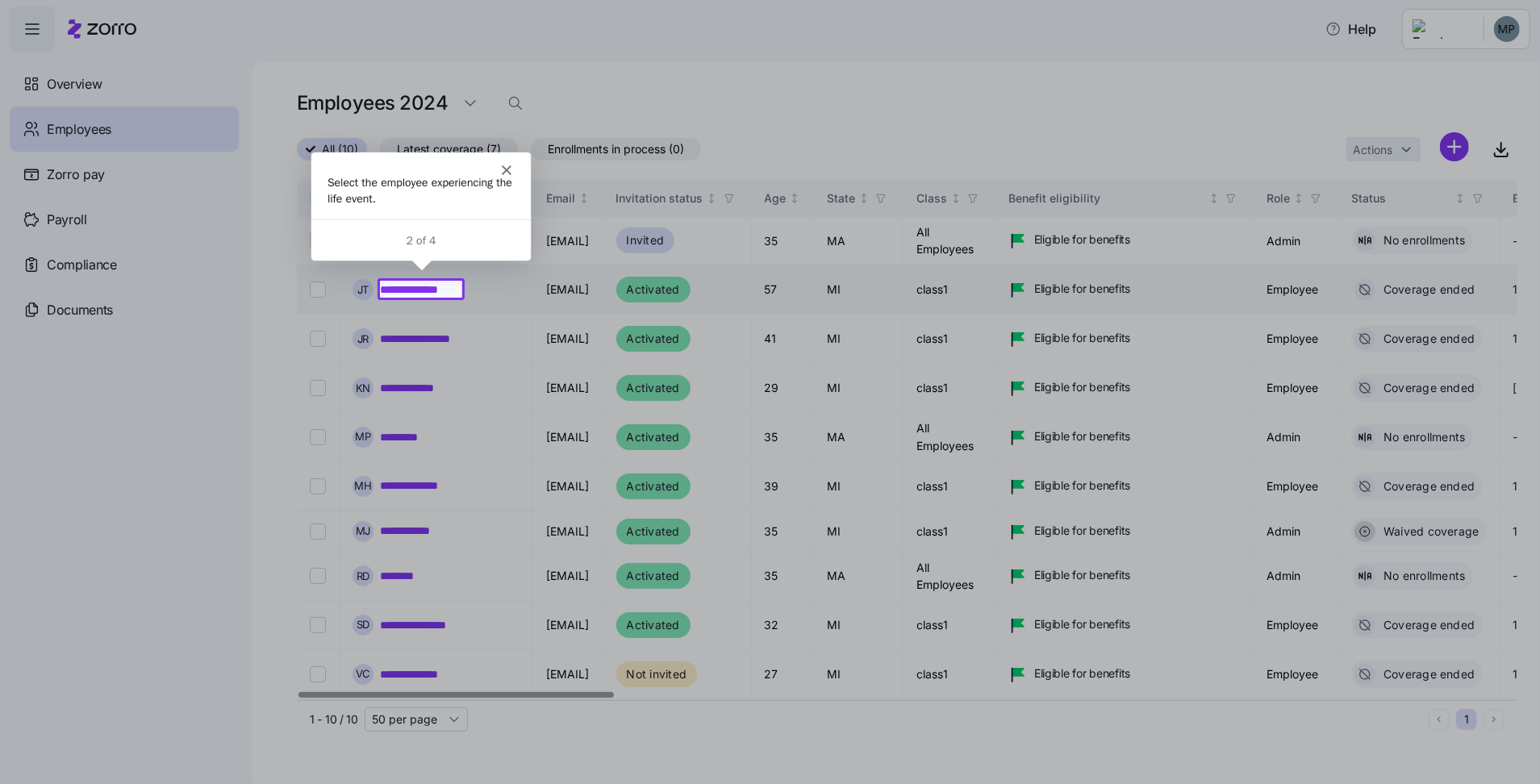 click on "**********" at bounding box center (421, 290) 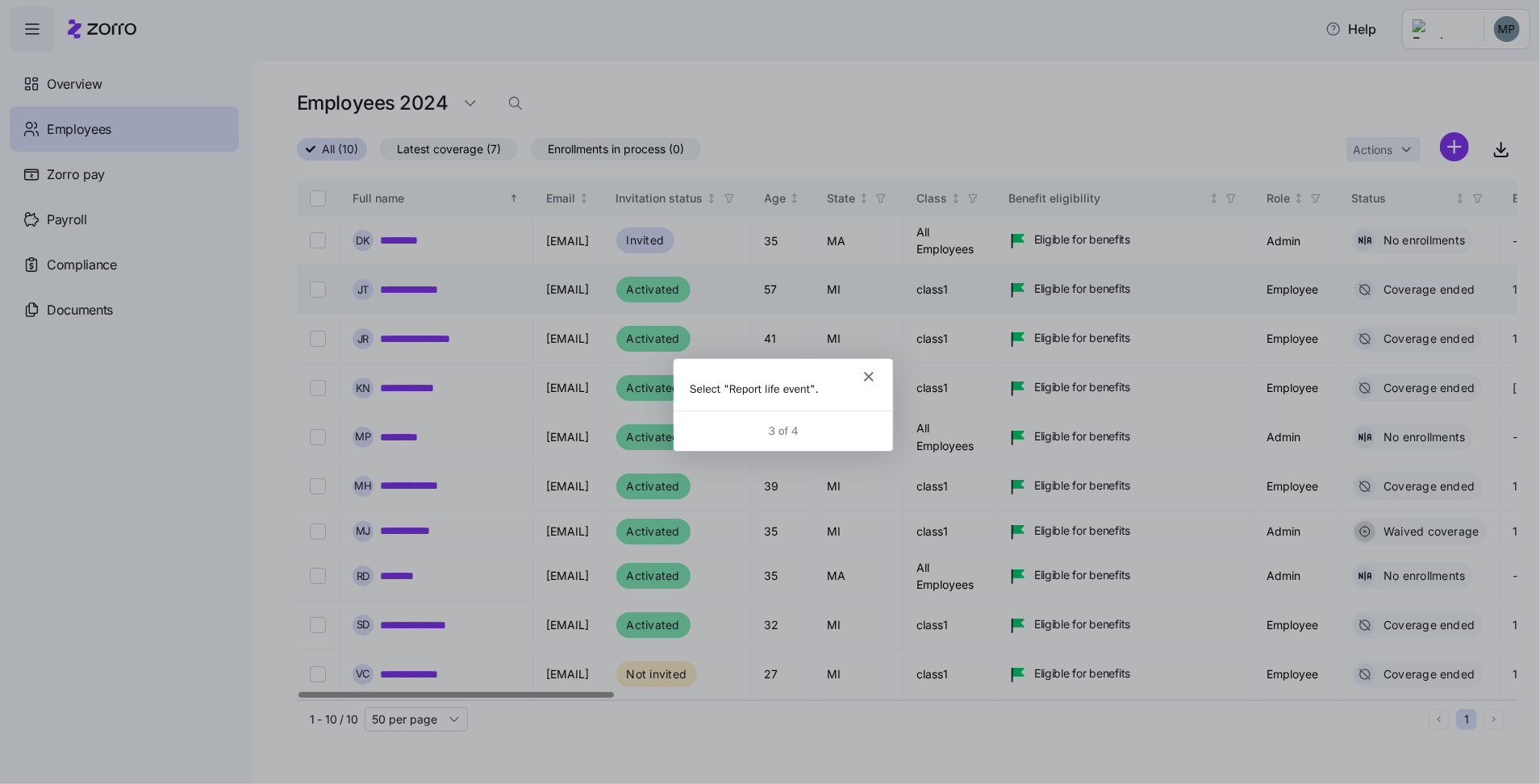 scroll, scrollTop: 0, scrollLeft: 0, axis: both 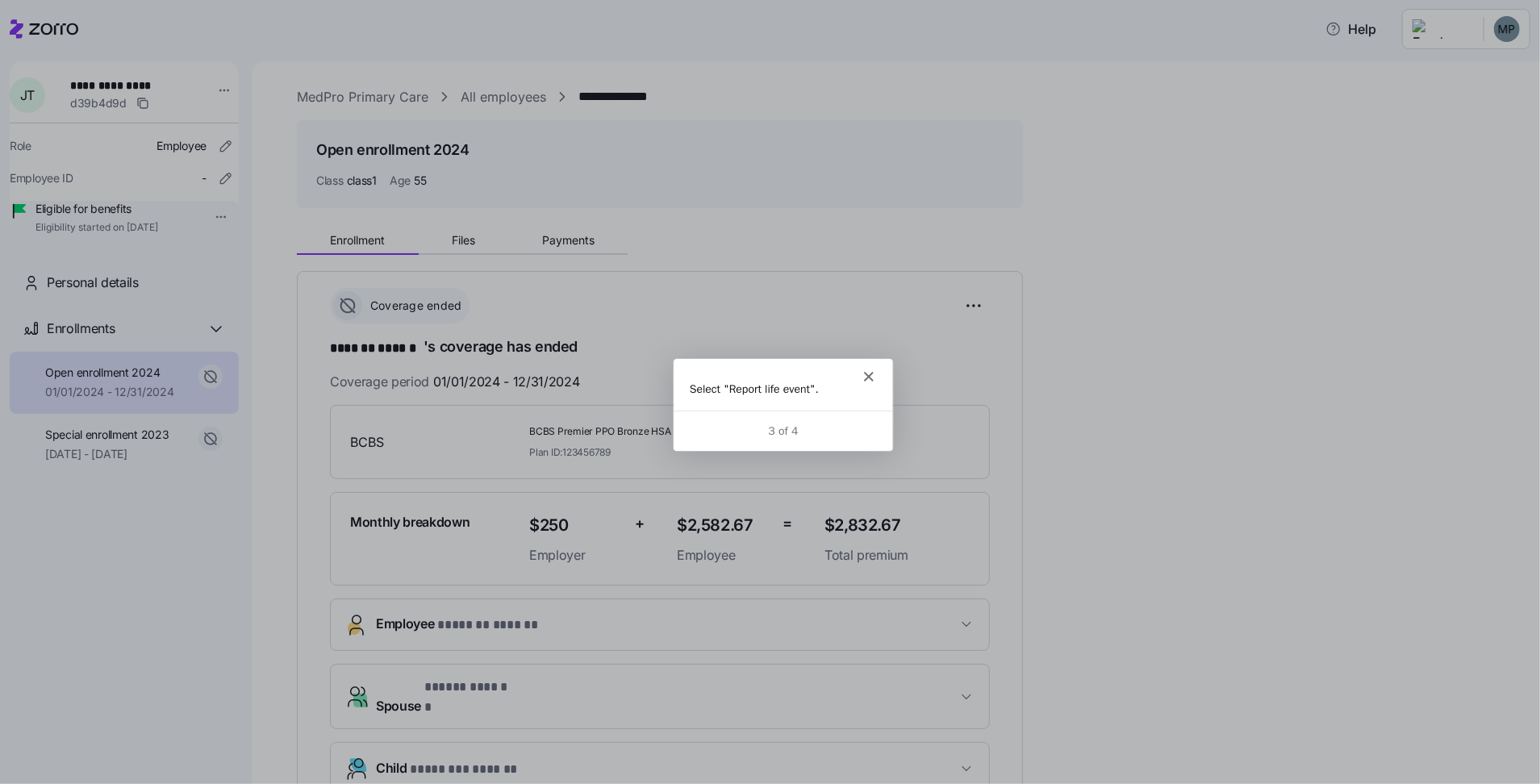 click on "Select "Report life event"." at bounding box center (782, 388) 